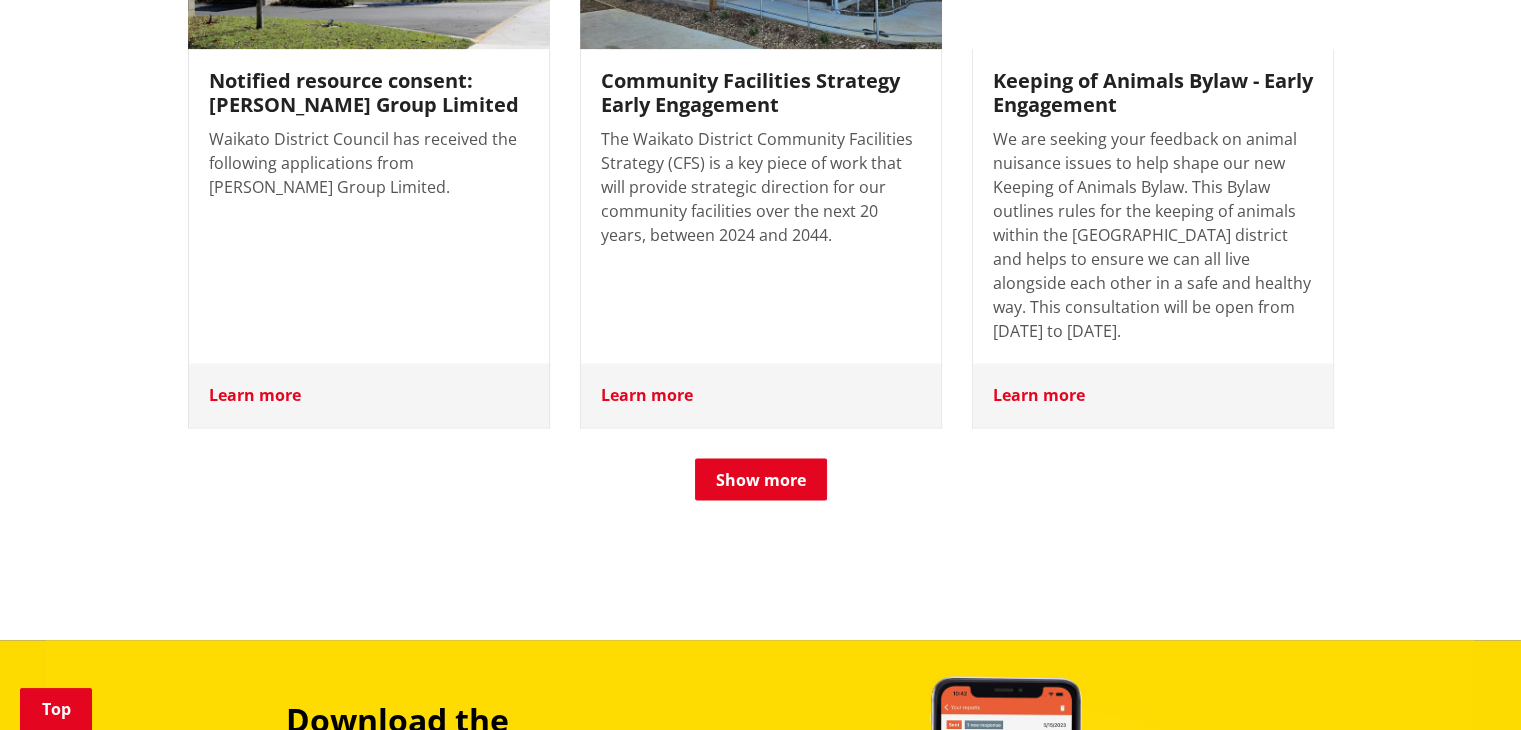 scroll, scrollTop: 3400, scrollLeft: 0, axis: vertical 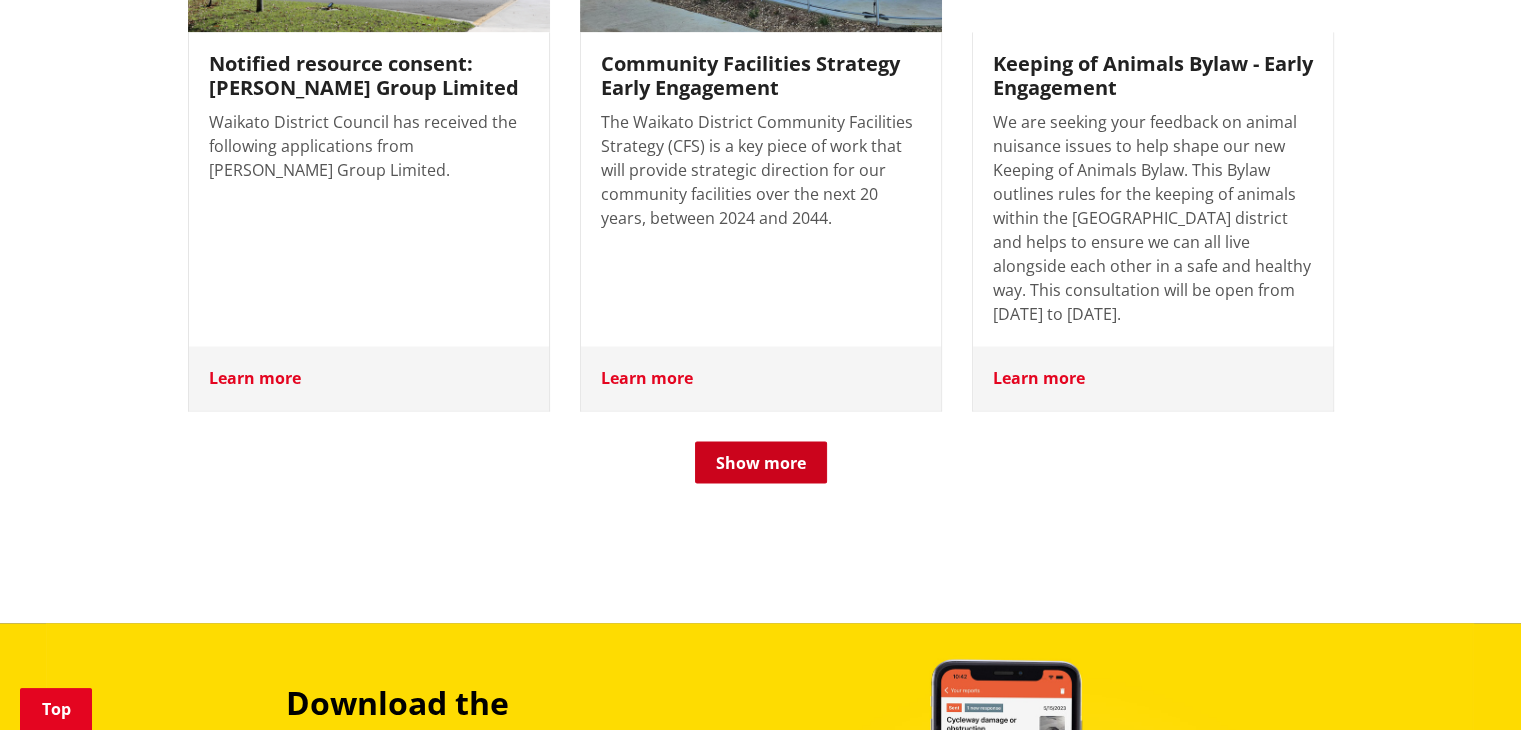 click on "Show more" at bounding box center [761, 462] 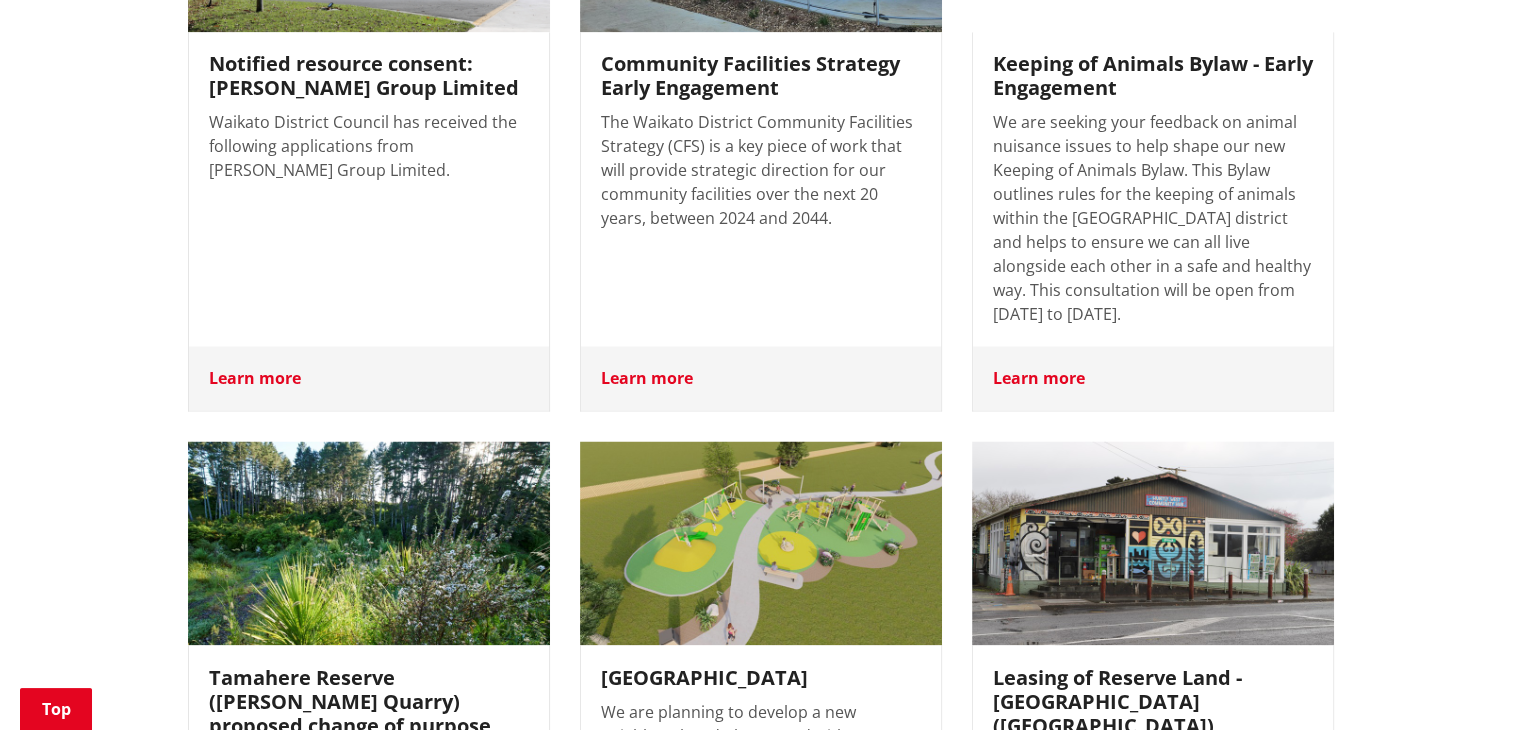 type 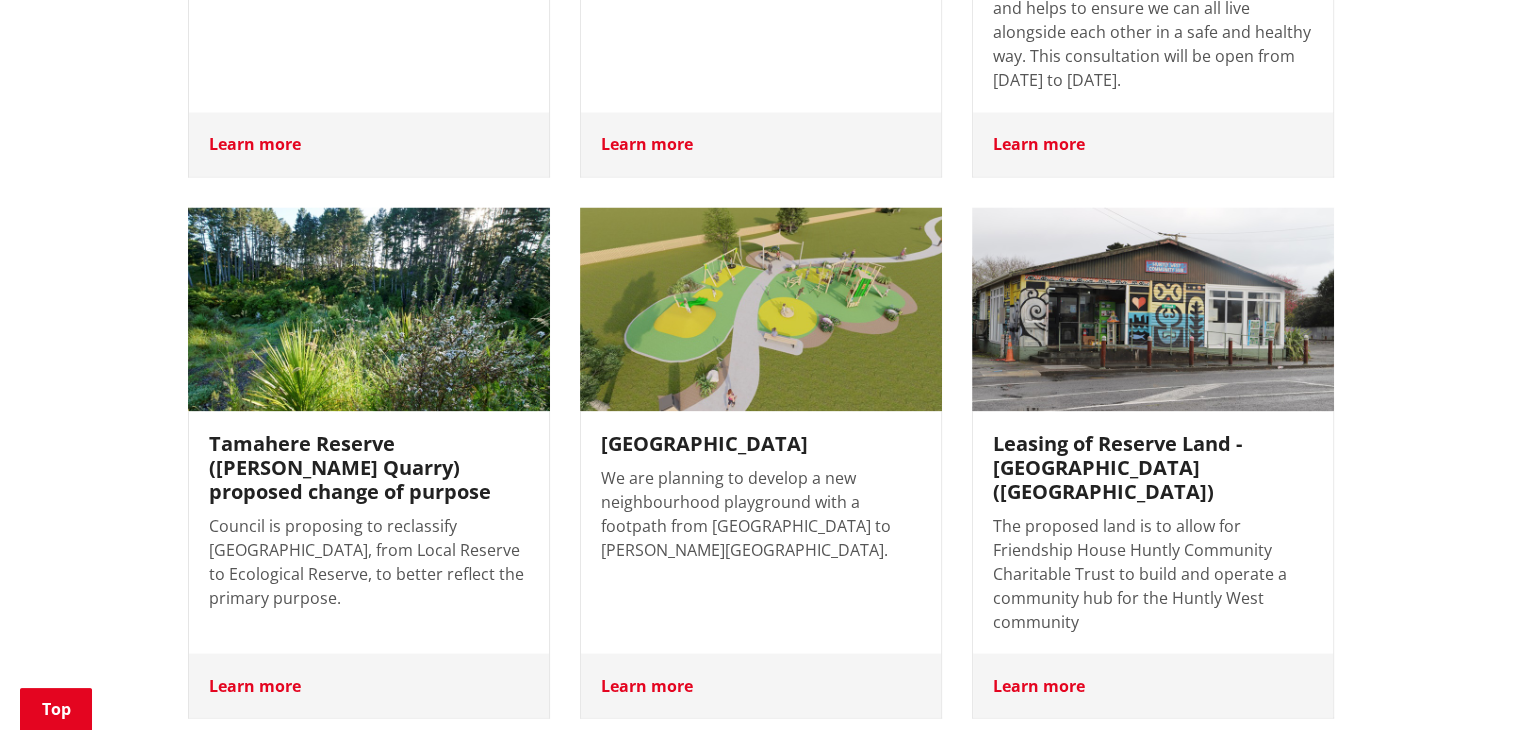 scroll, scrollTop: 3680, scrollLeft: 0, axis: vertical 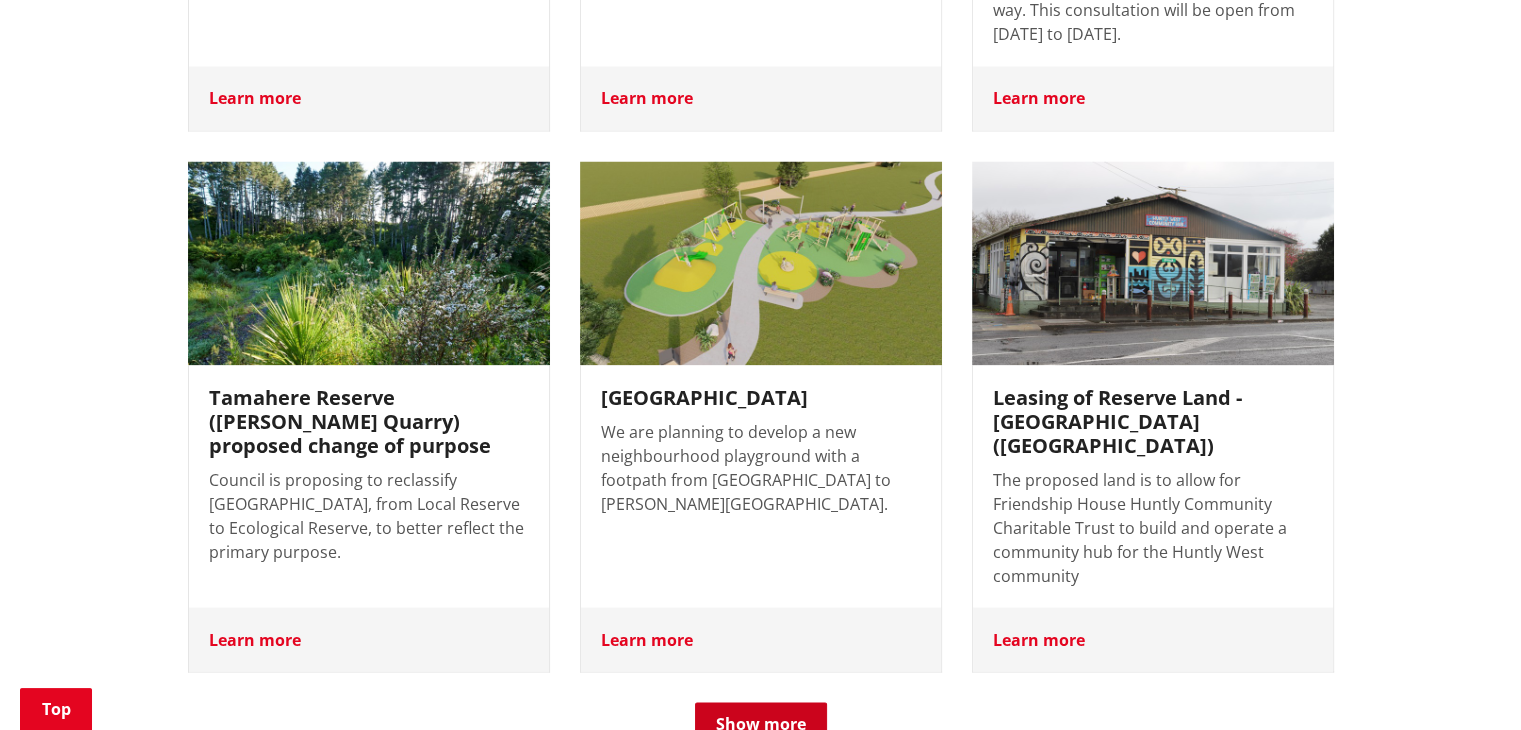 click on "Show more" at bounding box center (761, 723) 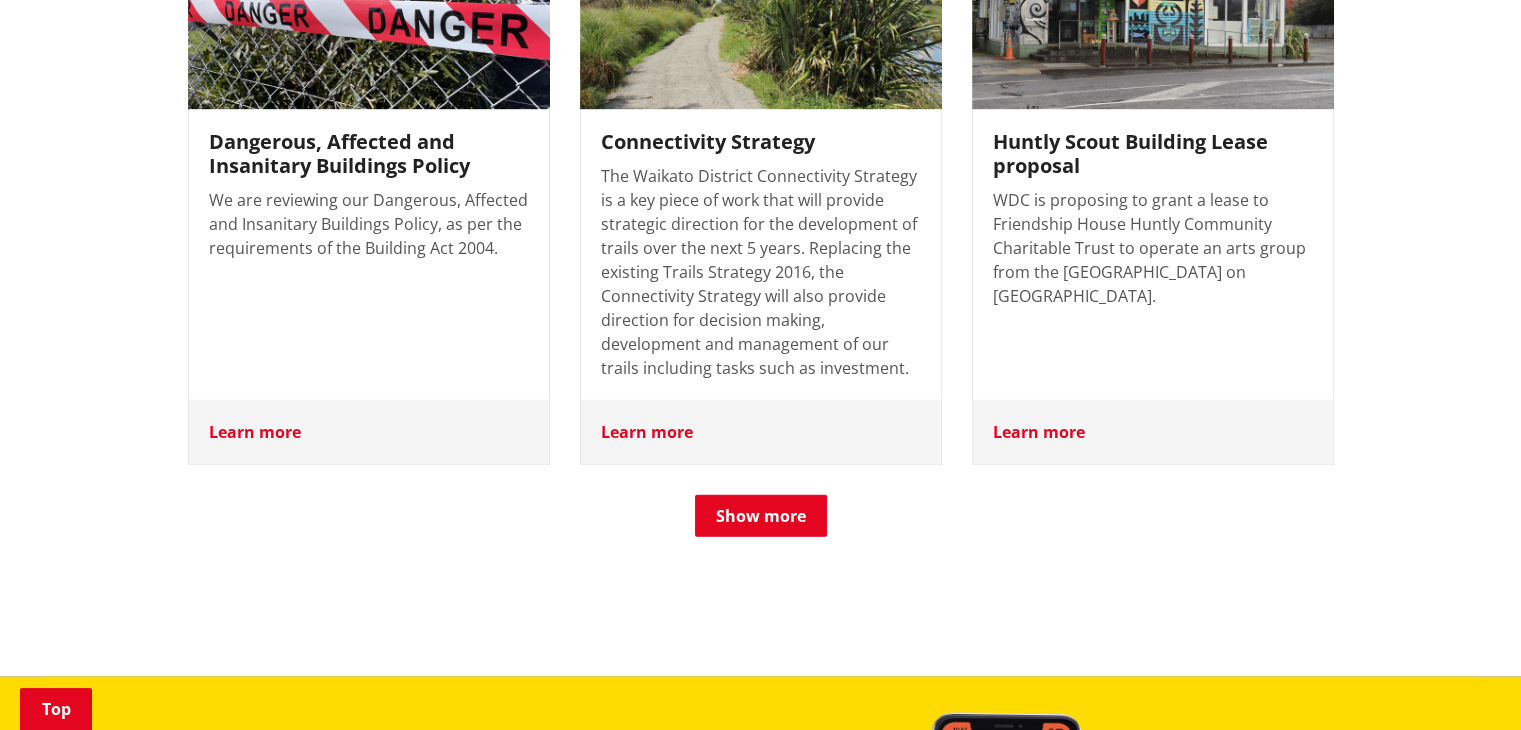 scroll, scrollTop: 4480, scrollLeft: 0, axis: vertical 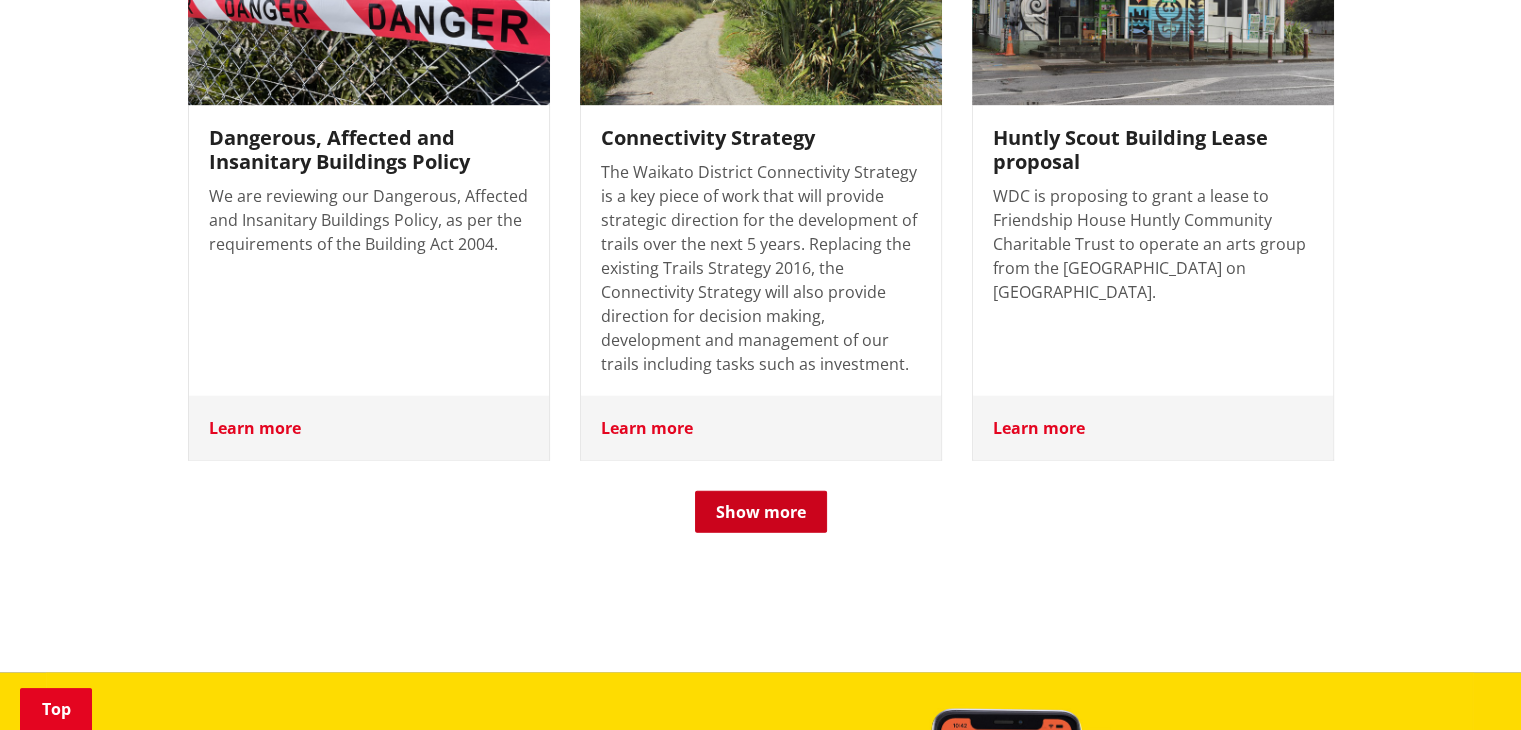 click on "Show more" at bounding box center [761, 512] 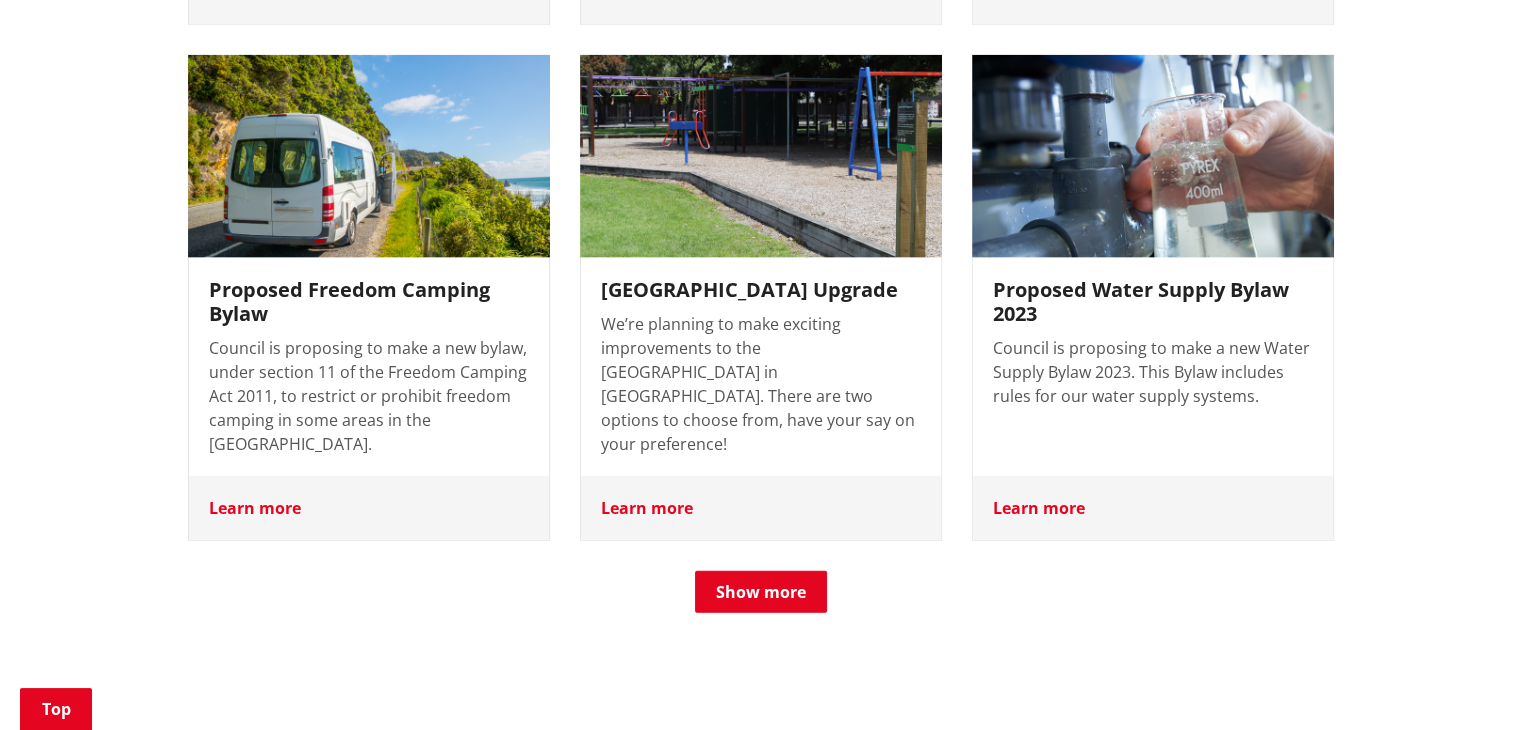 scroll, scrollTop: 4920, scrollLeft: 0, axis: vertical 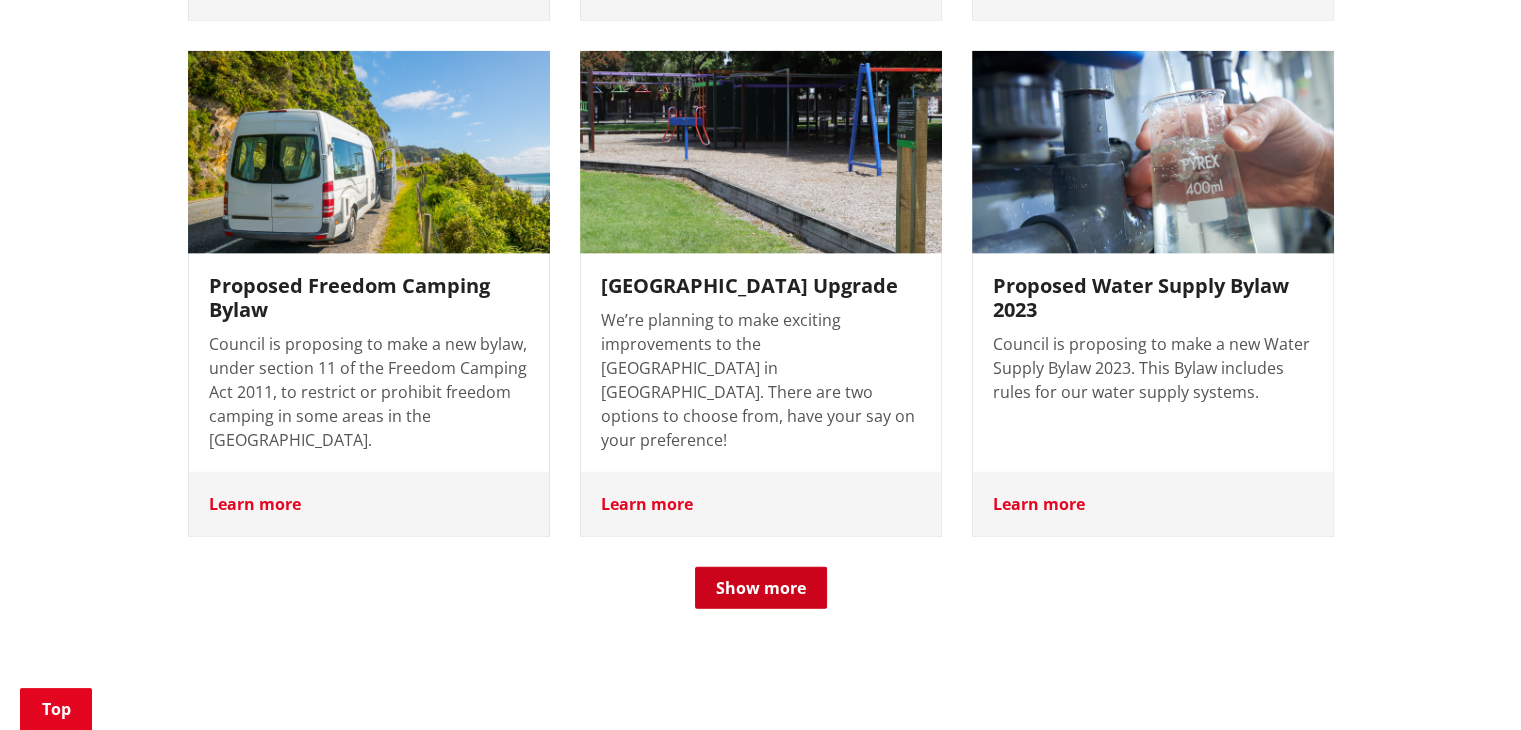 click on "Show more" at bounding box center (761, 588) 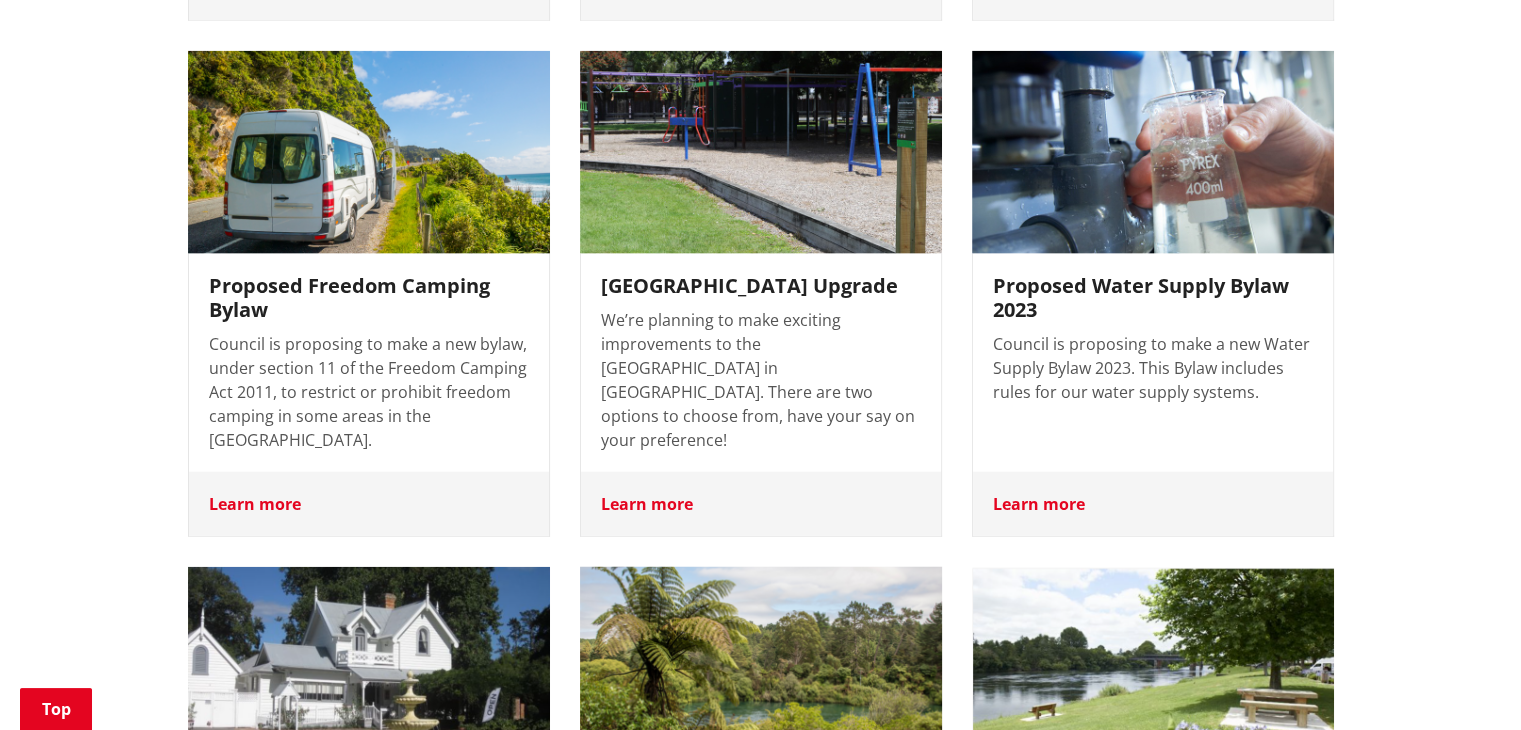 click at bounding box center [760, 669] 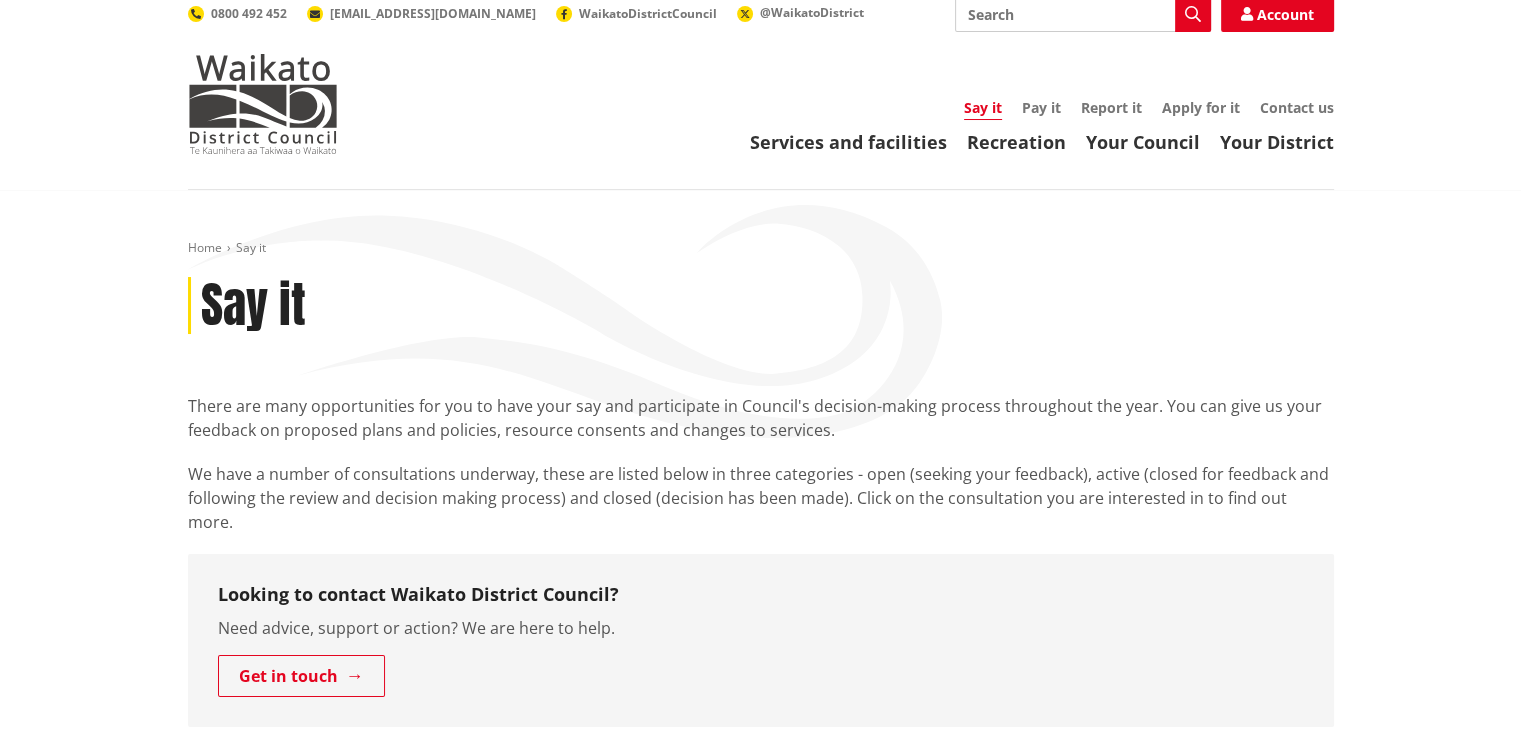 scroll, scrollTop: 0, scrollLeft: 0, axis: both 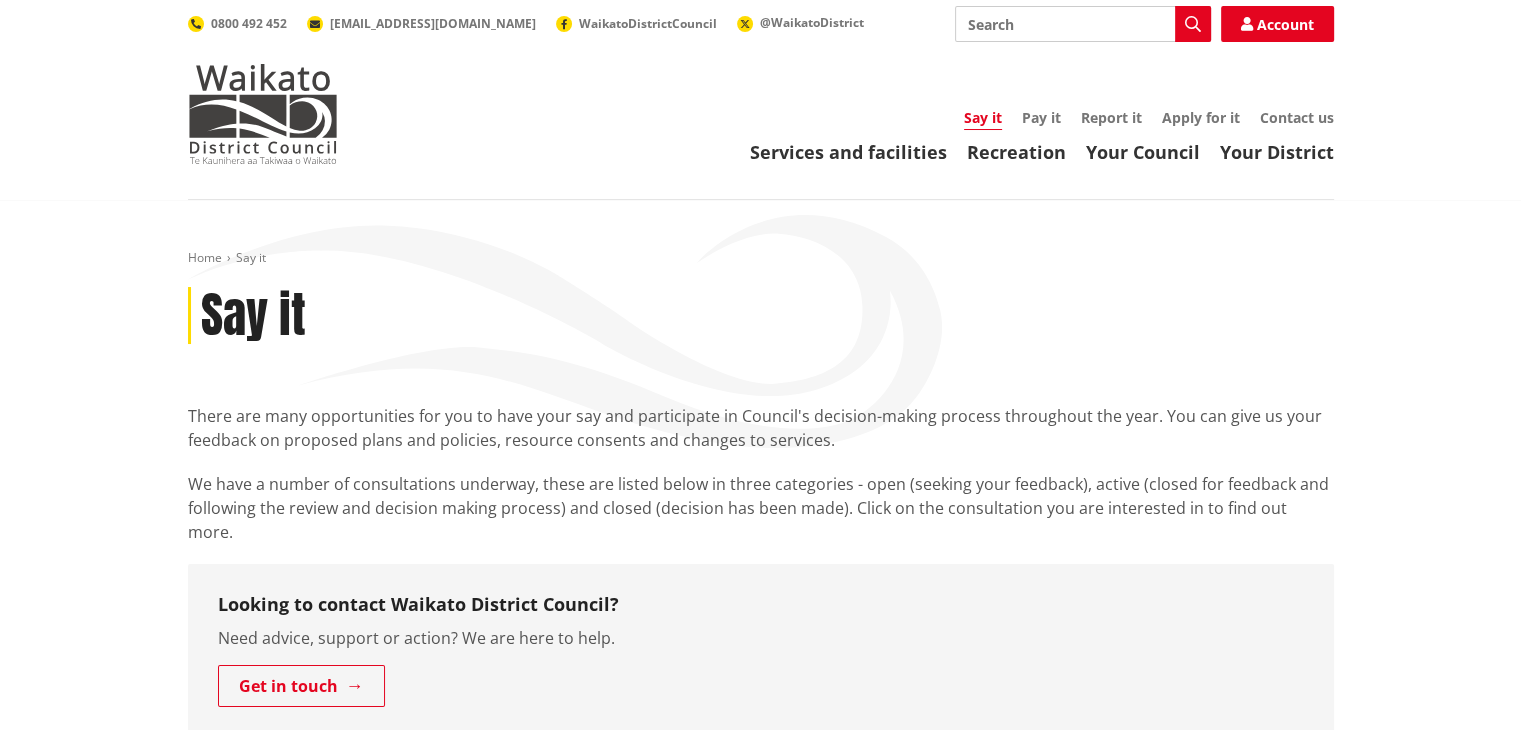 click on "Search" at bounding box center (1083, 24) 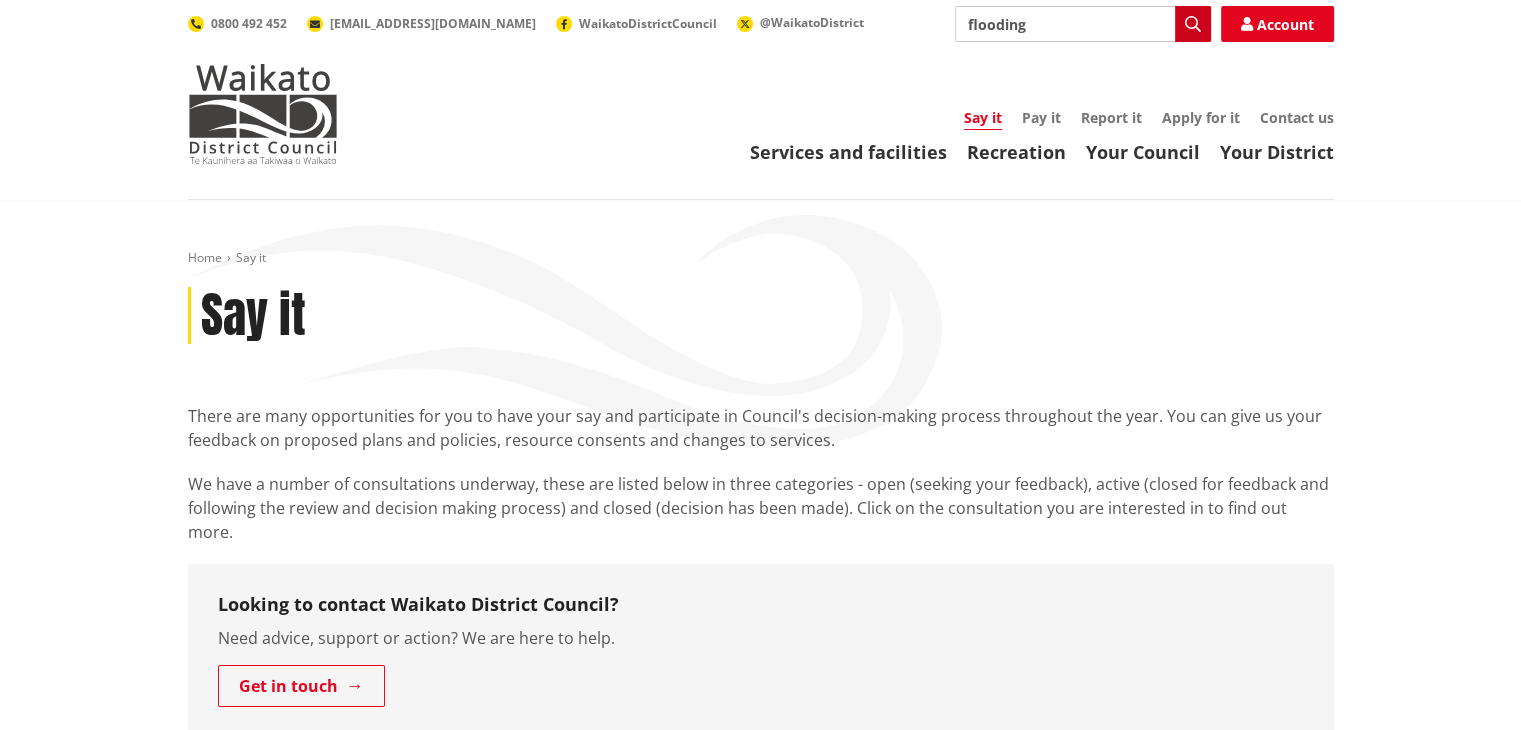 type on "flooding" 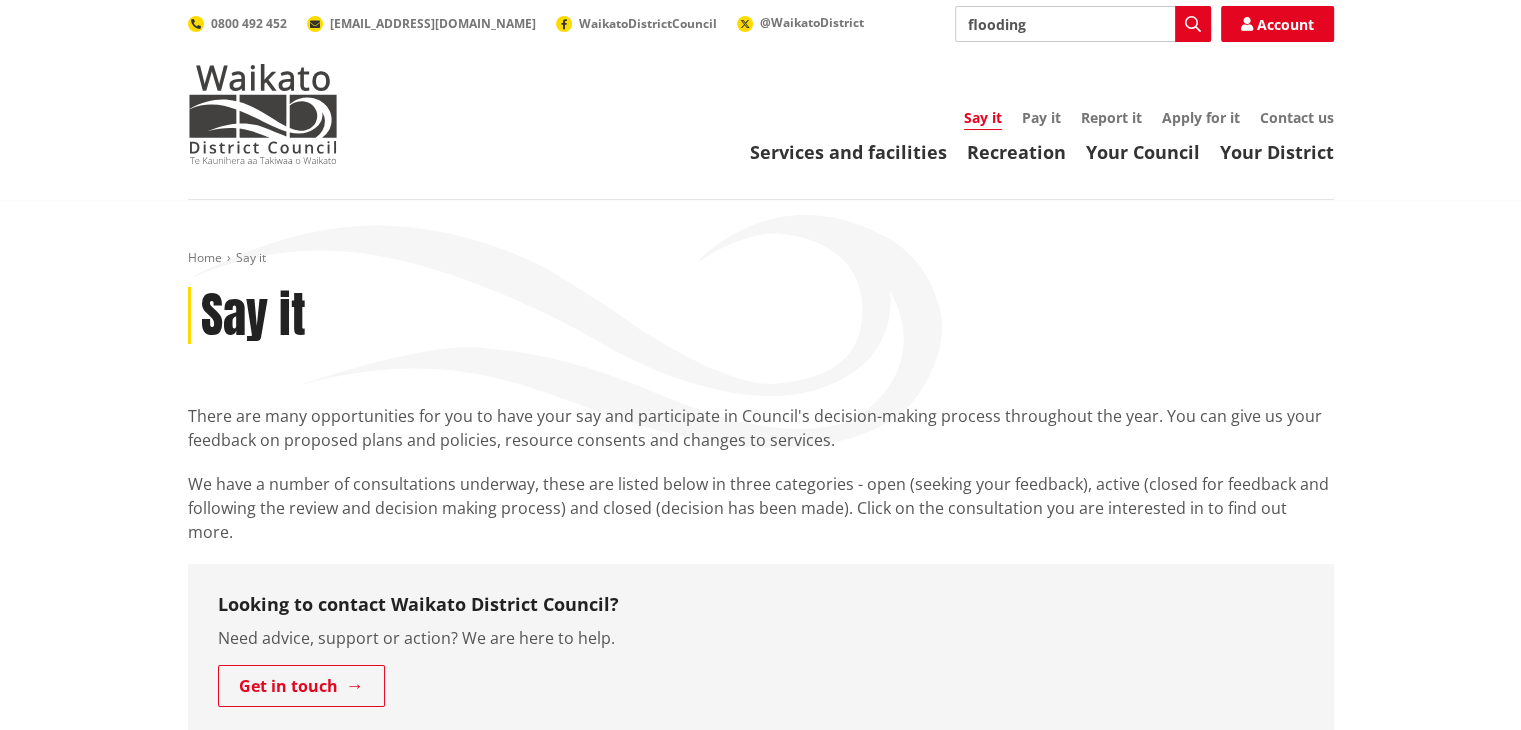 click on "flooding" at bounding box center (1083, 24) 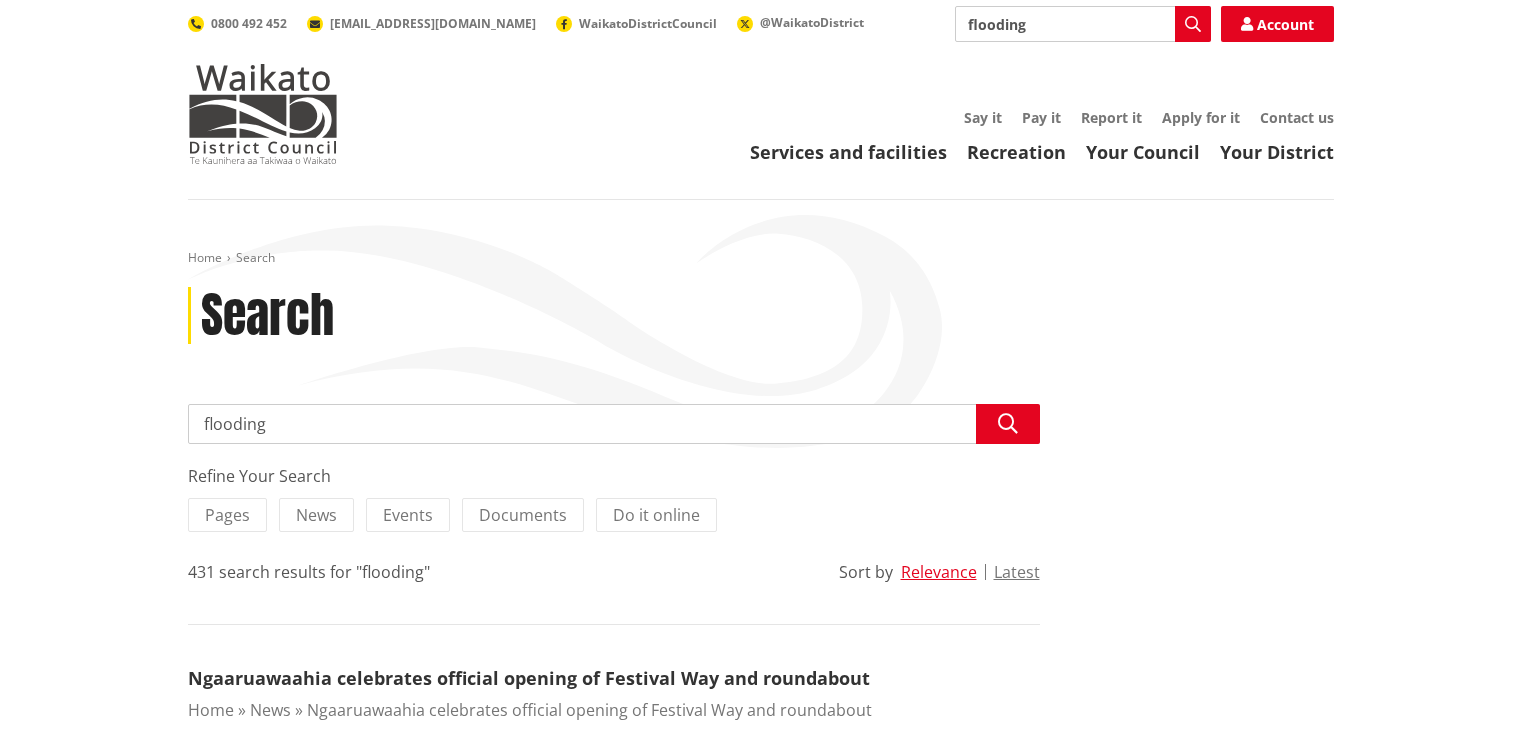 scroll, scrollTop: 0, scrollLeft: 0, axis: both 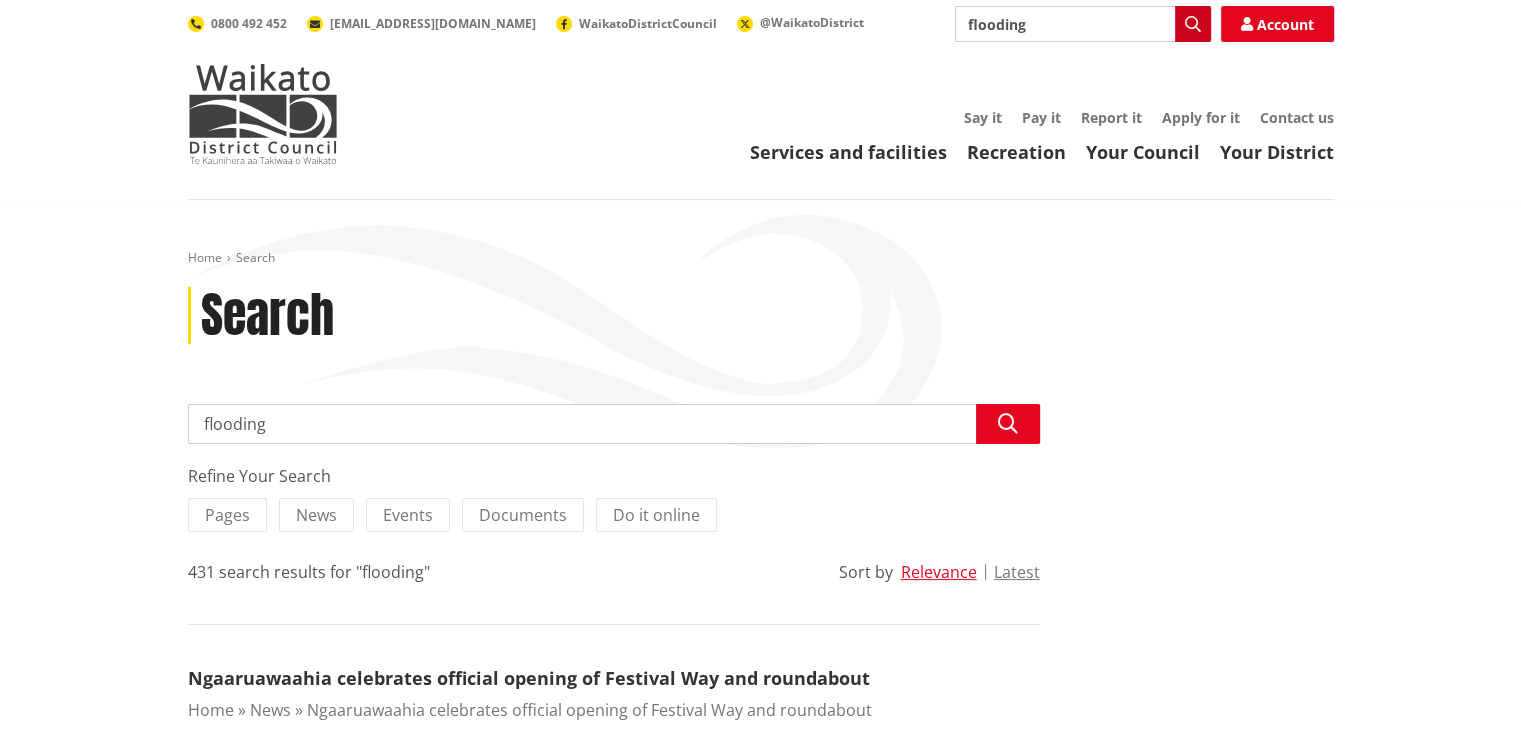 drag, startPoint x: 0, startPoint y: 0, endPoint x: 1190, endPoint y: 24, distance: 1190.242 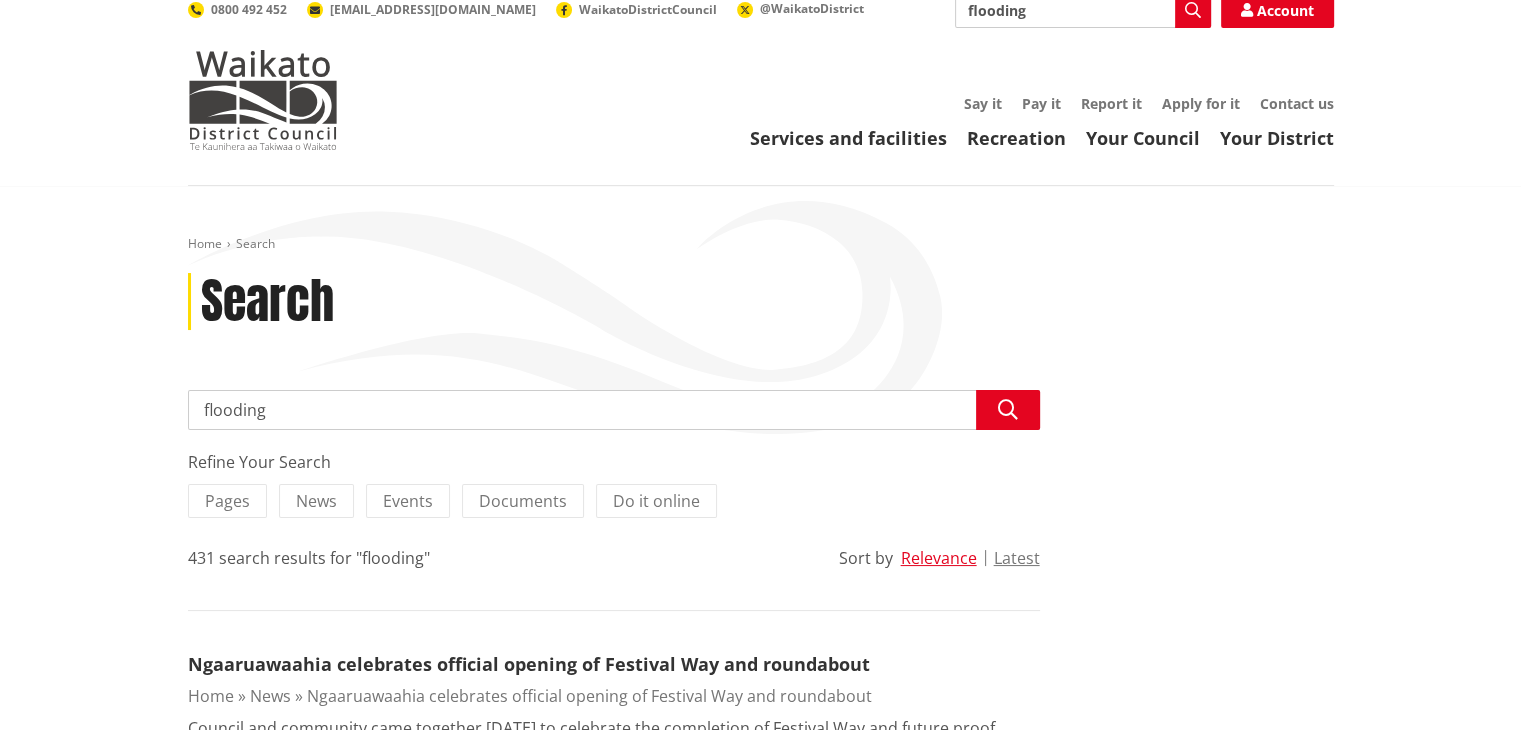 scroll, scrollTop: 0, scrollLeft: 0, axis: both 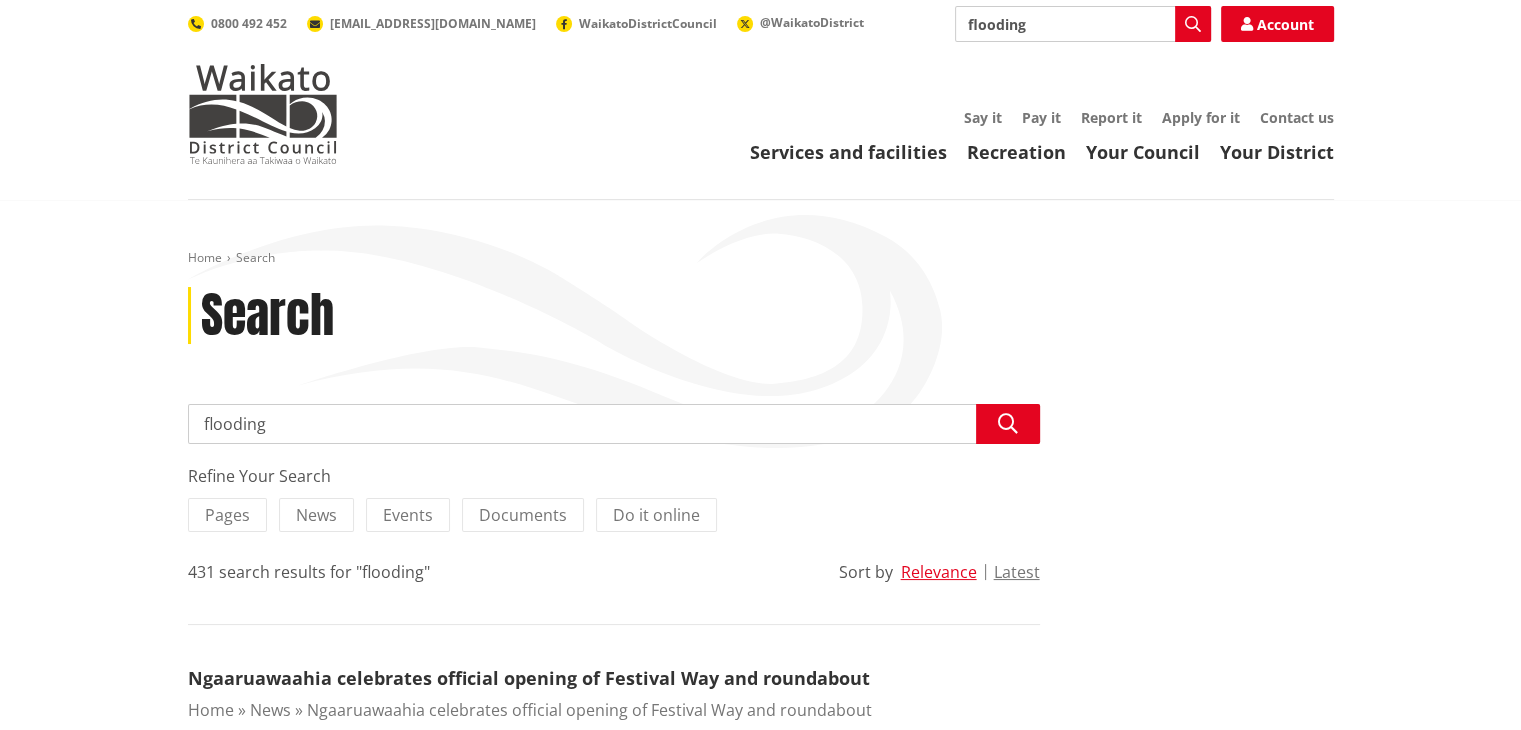 click on "flooding" at bounding box center (1083, 24) 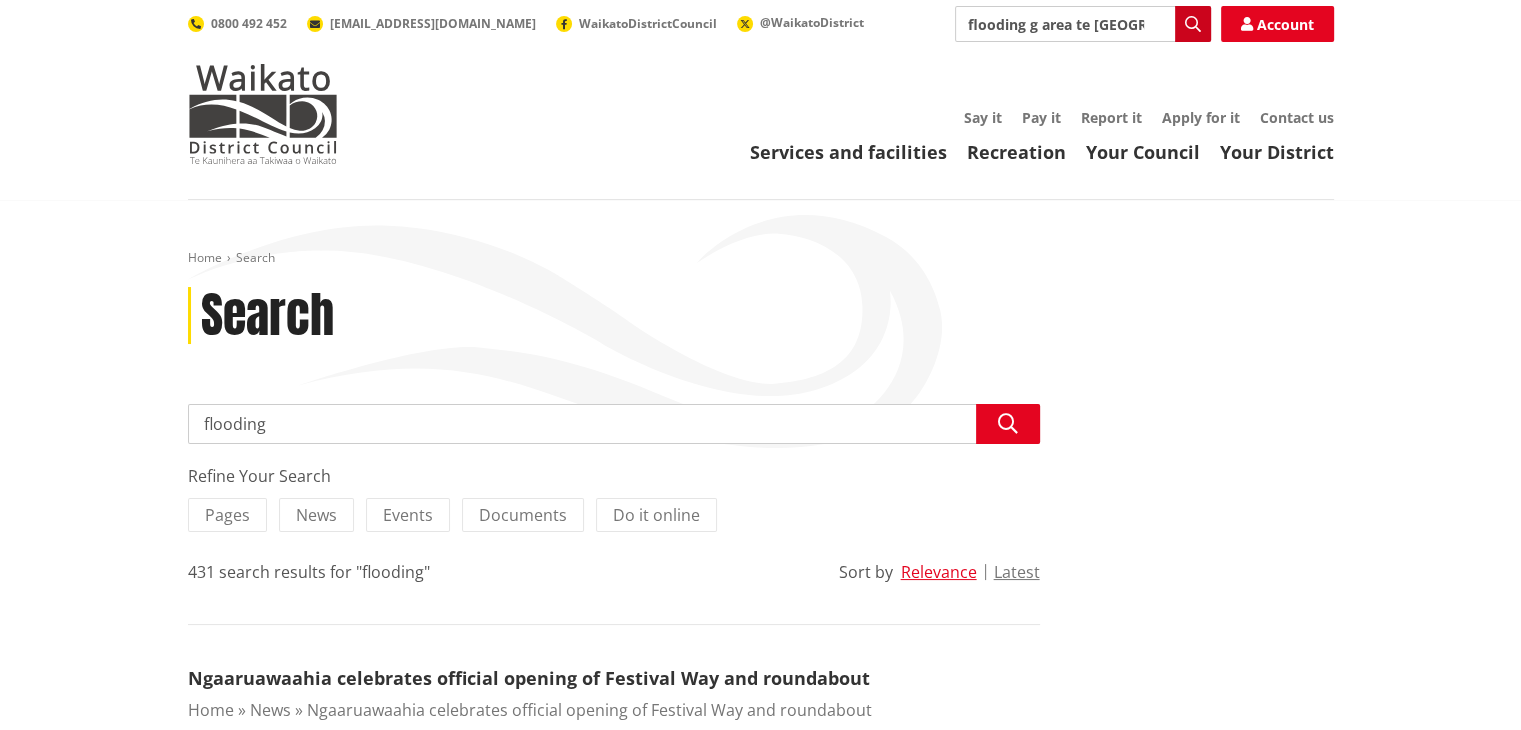 type on "flooding g area te [GEOGRAPHIC_DATA]" 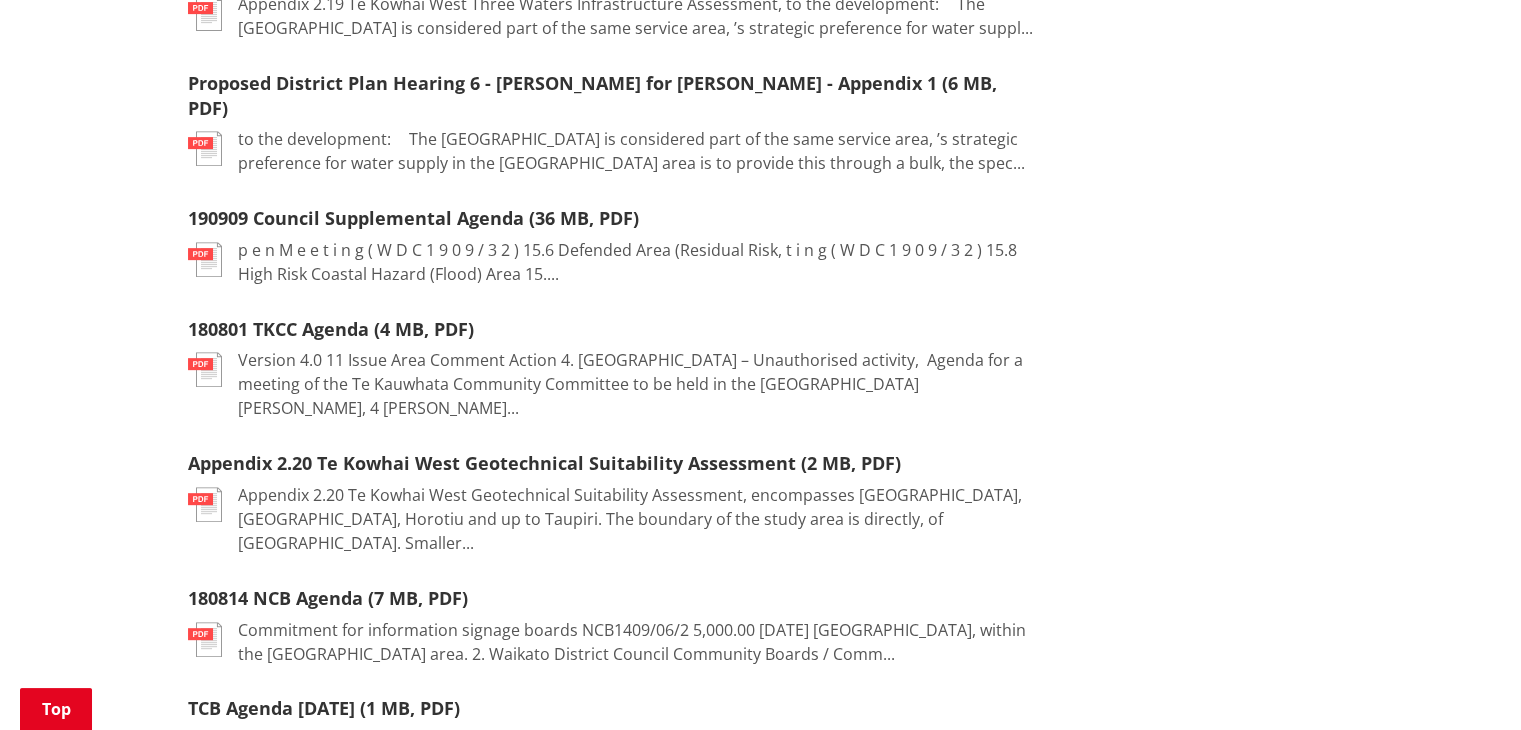 scroll, scrollTop: 880, scrollLeft: 0, axis: vertical 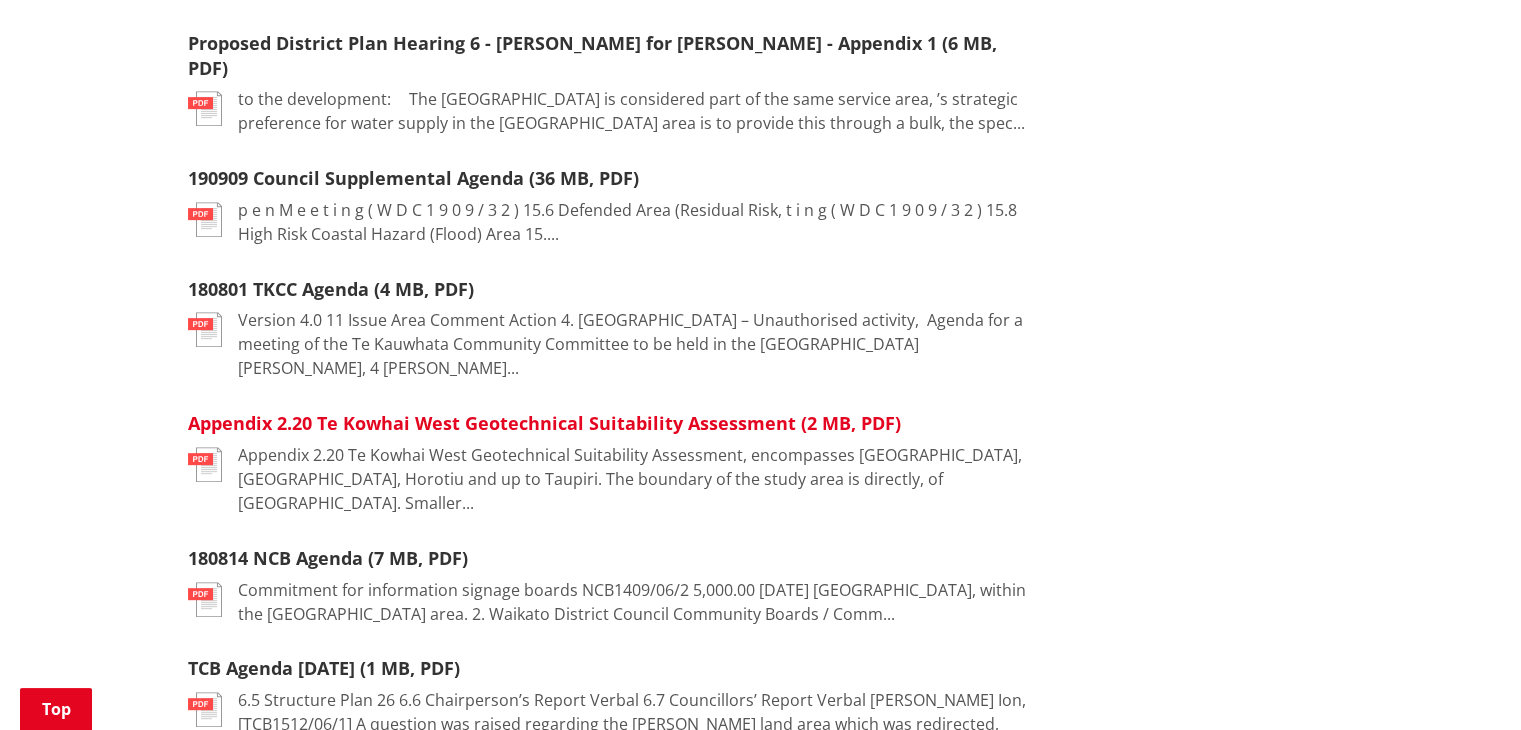 click on "Appendix 2.20 Te Kowhai West Geotechnical Suitability Assessment (2 MB, PDF)" at bounding box center (544, 423) 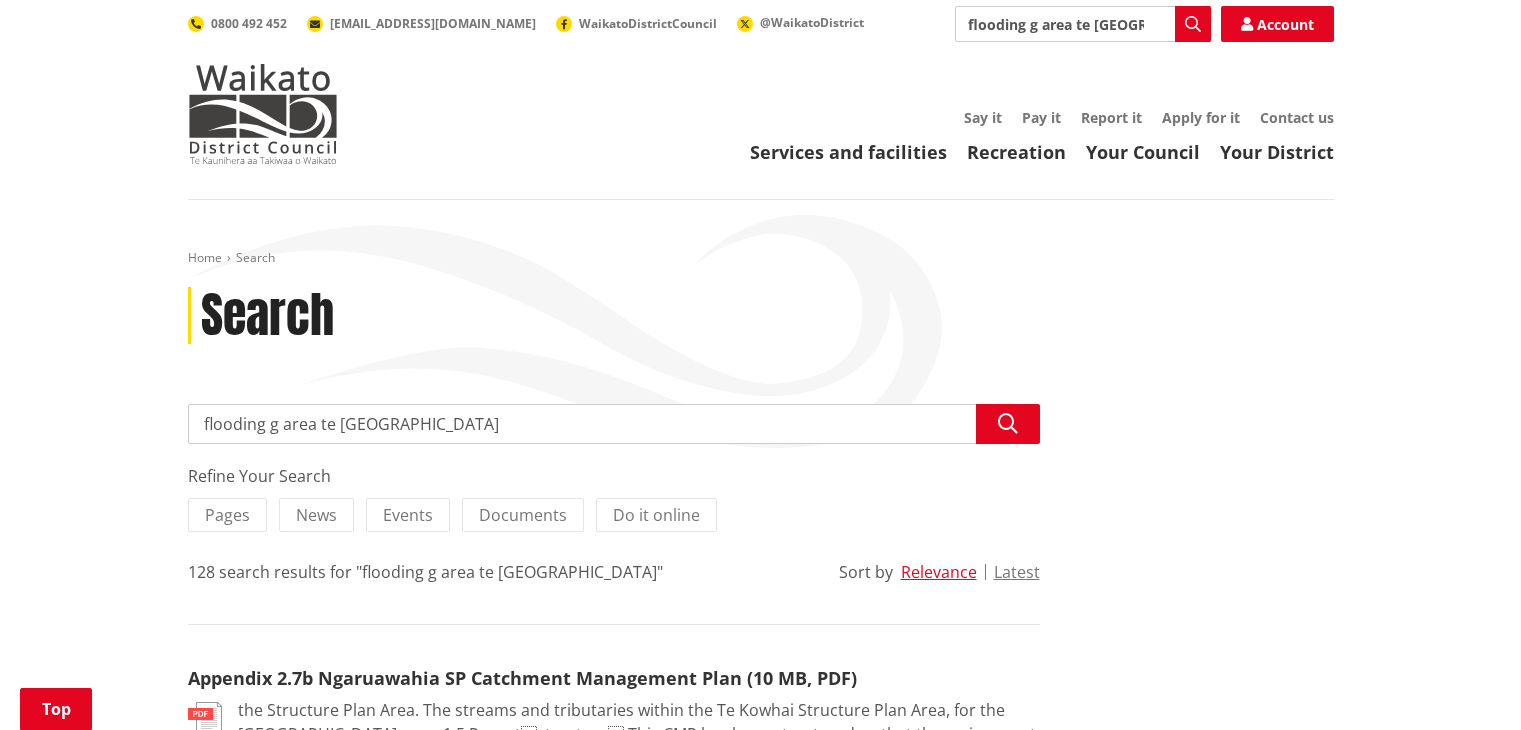 scroll, scrollTop: 880, scrollLeft: 0, axis: vertical 